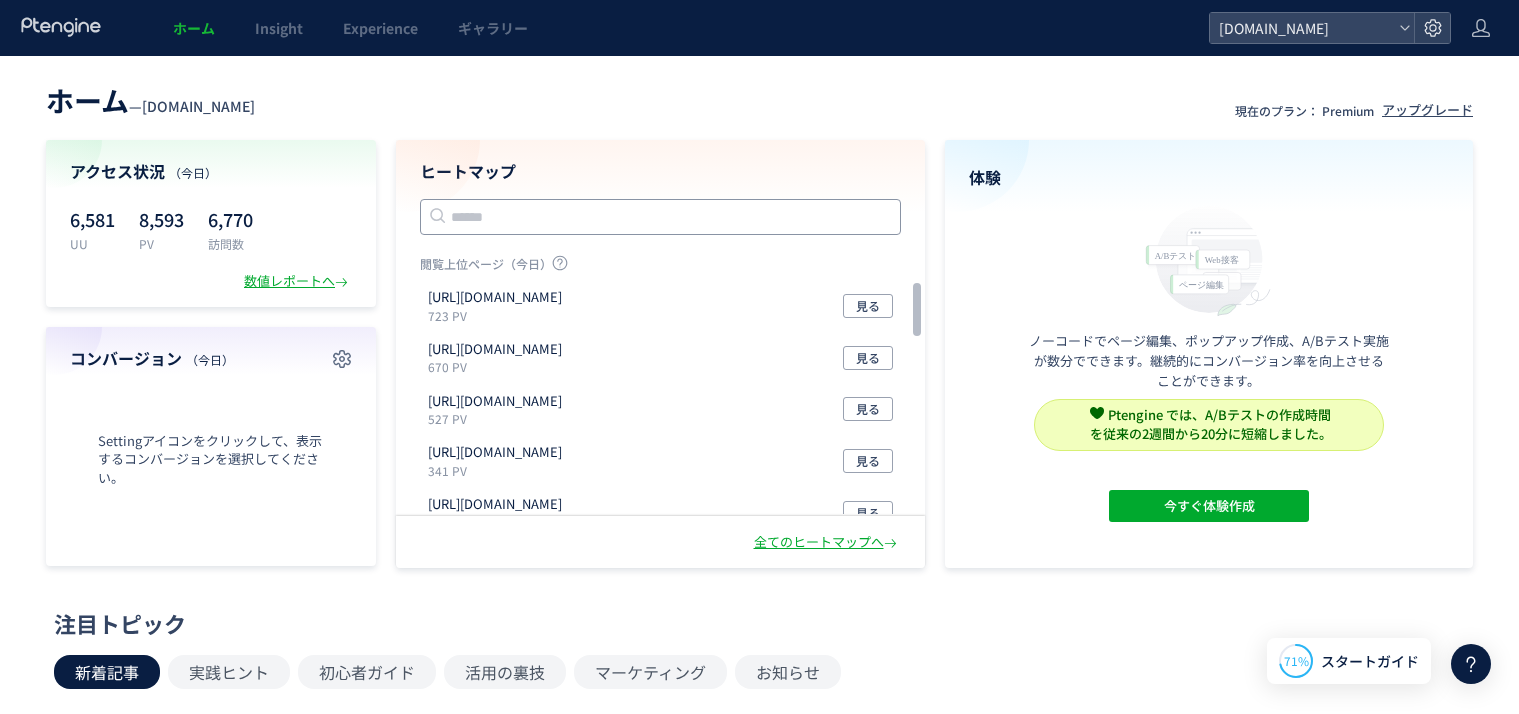 scroll, scrollTop: 0, scrollLeft: 0, axis: both 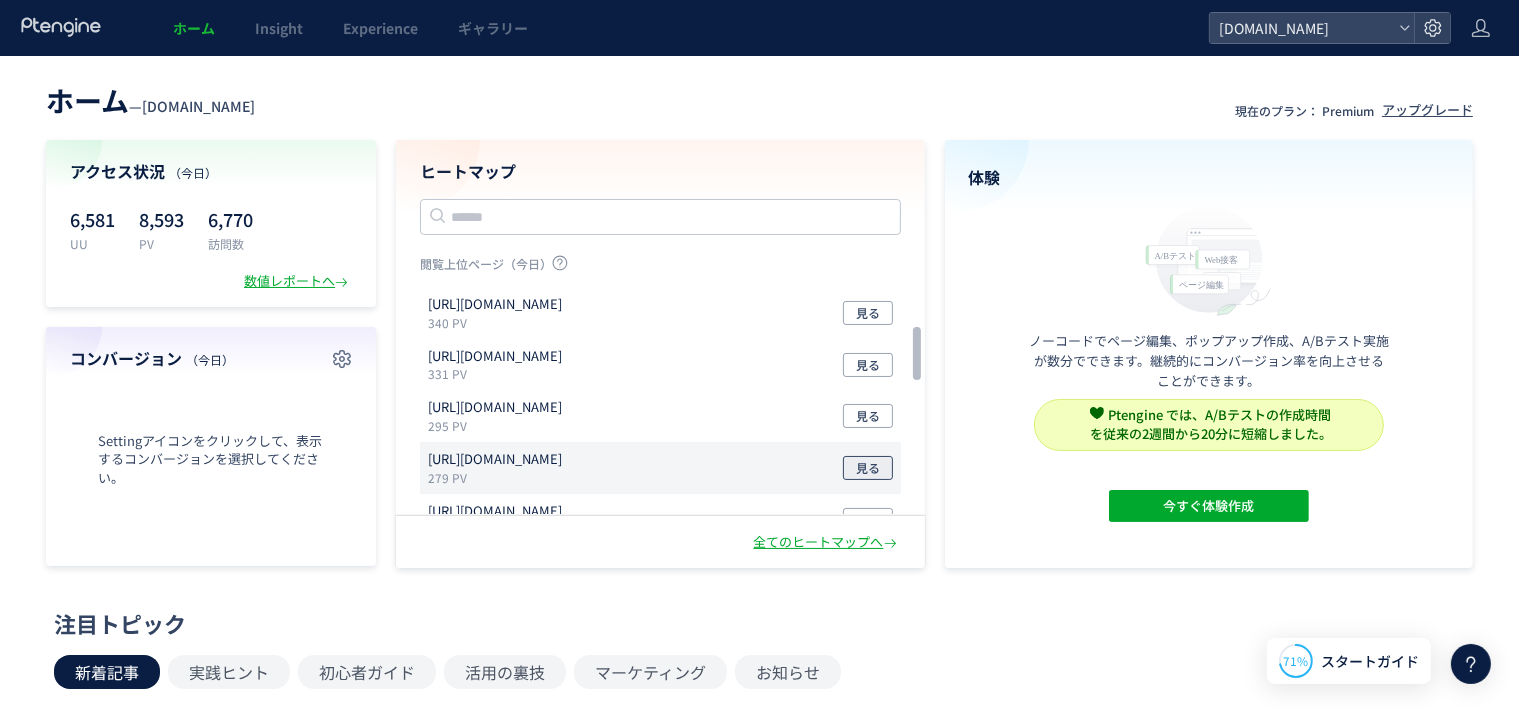click on "見る" at bounding box center [868, 468] 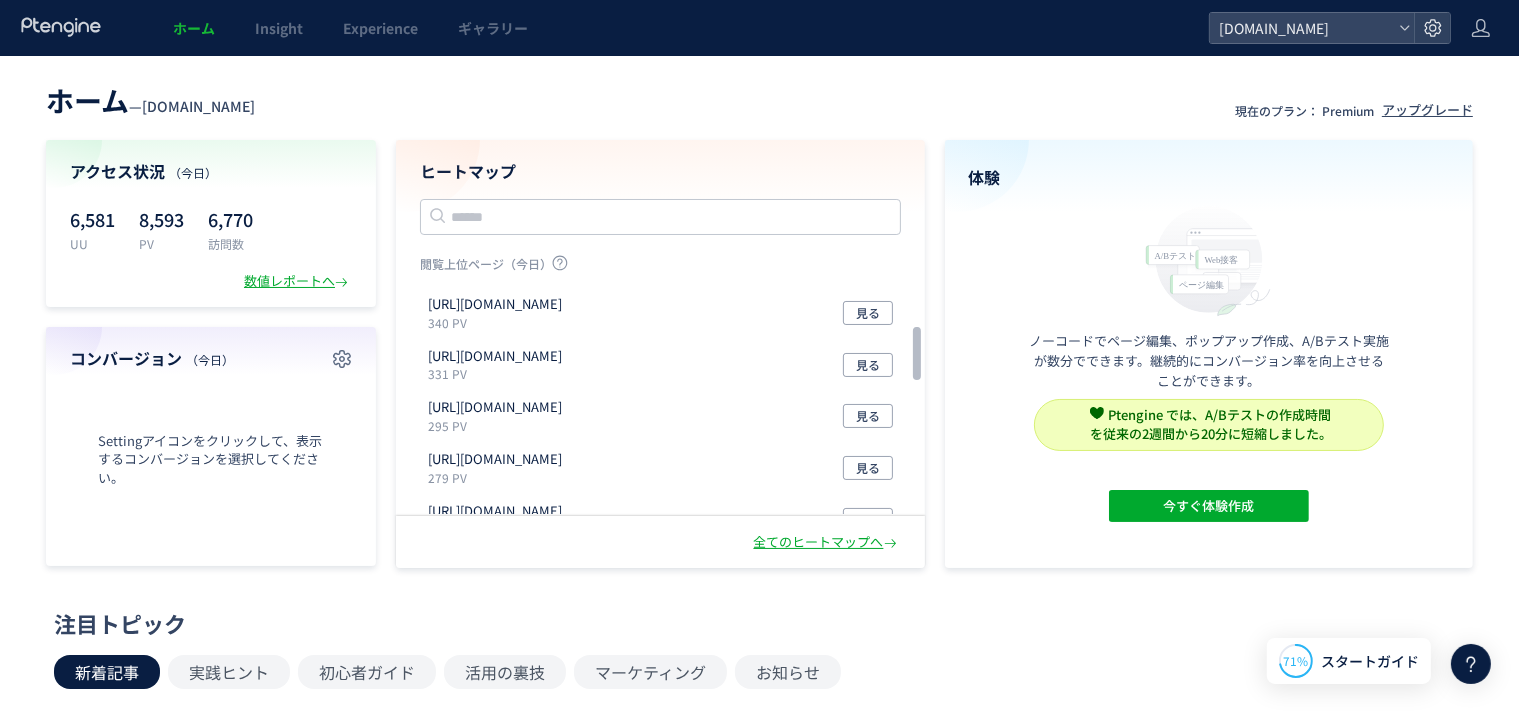 scroll, scrollTop: 0, scrollLeft: 0, axis: both 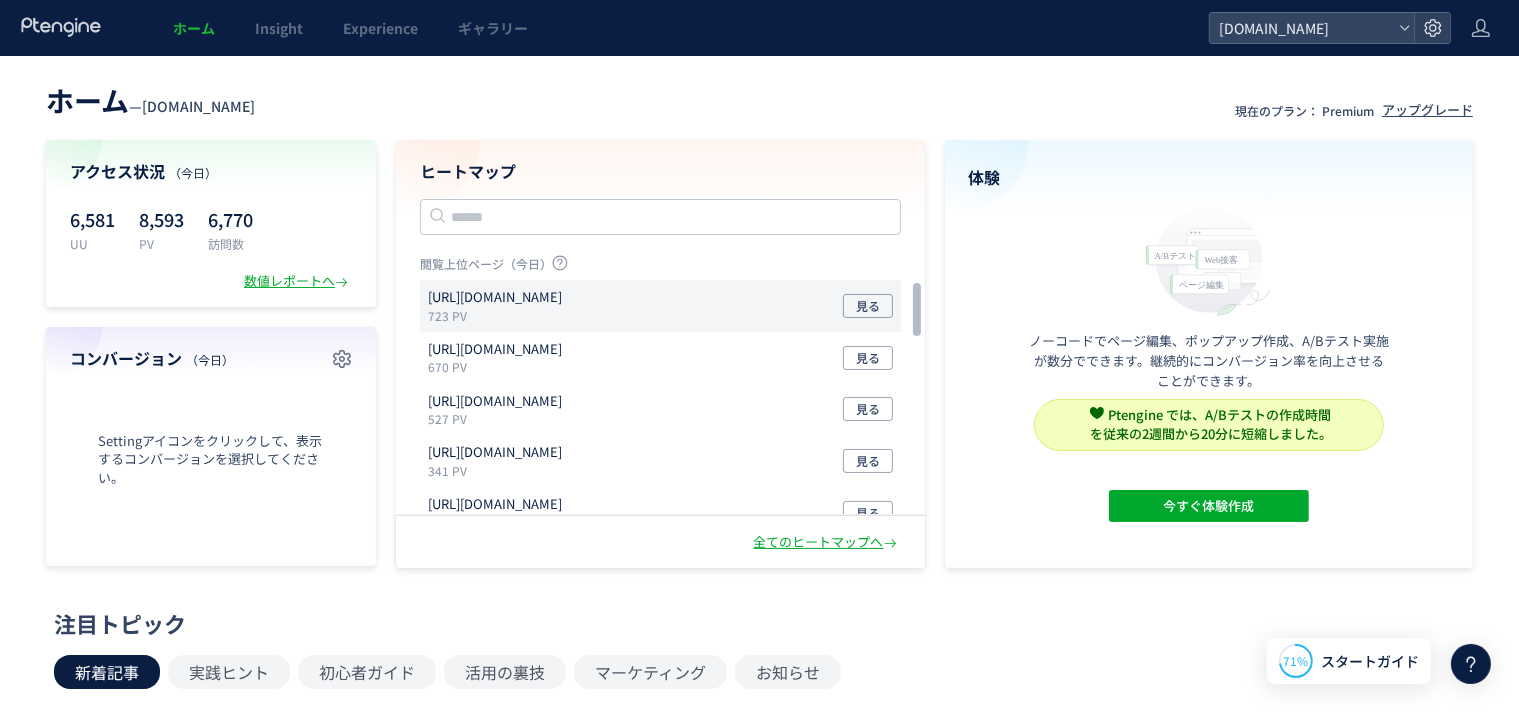 click on "723 PV" at bounding box center (499, 315) 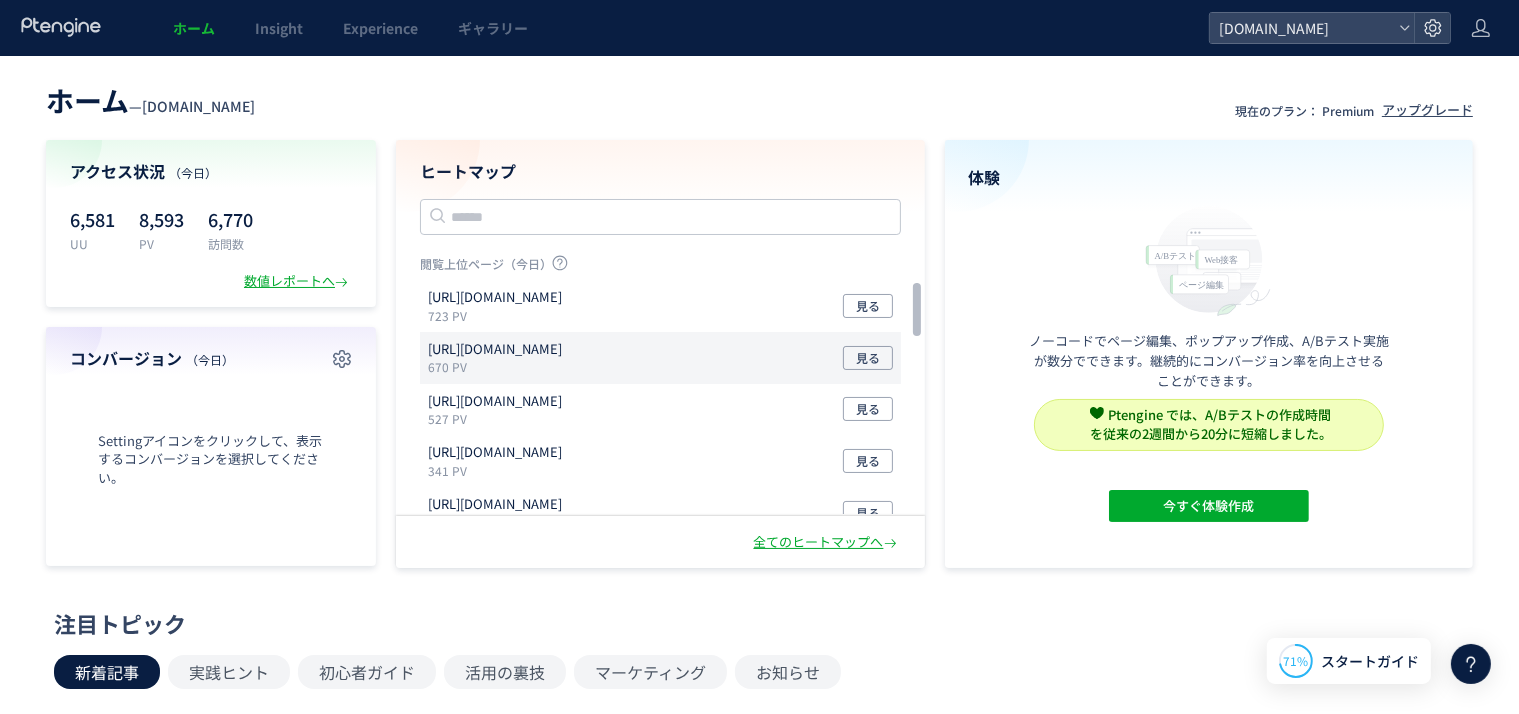 click on "670 PV" at bounding box center [499, 366] 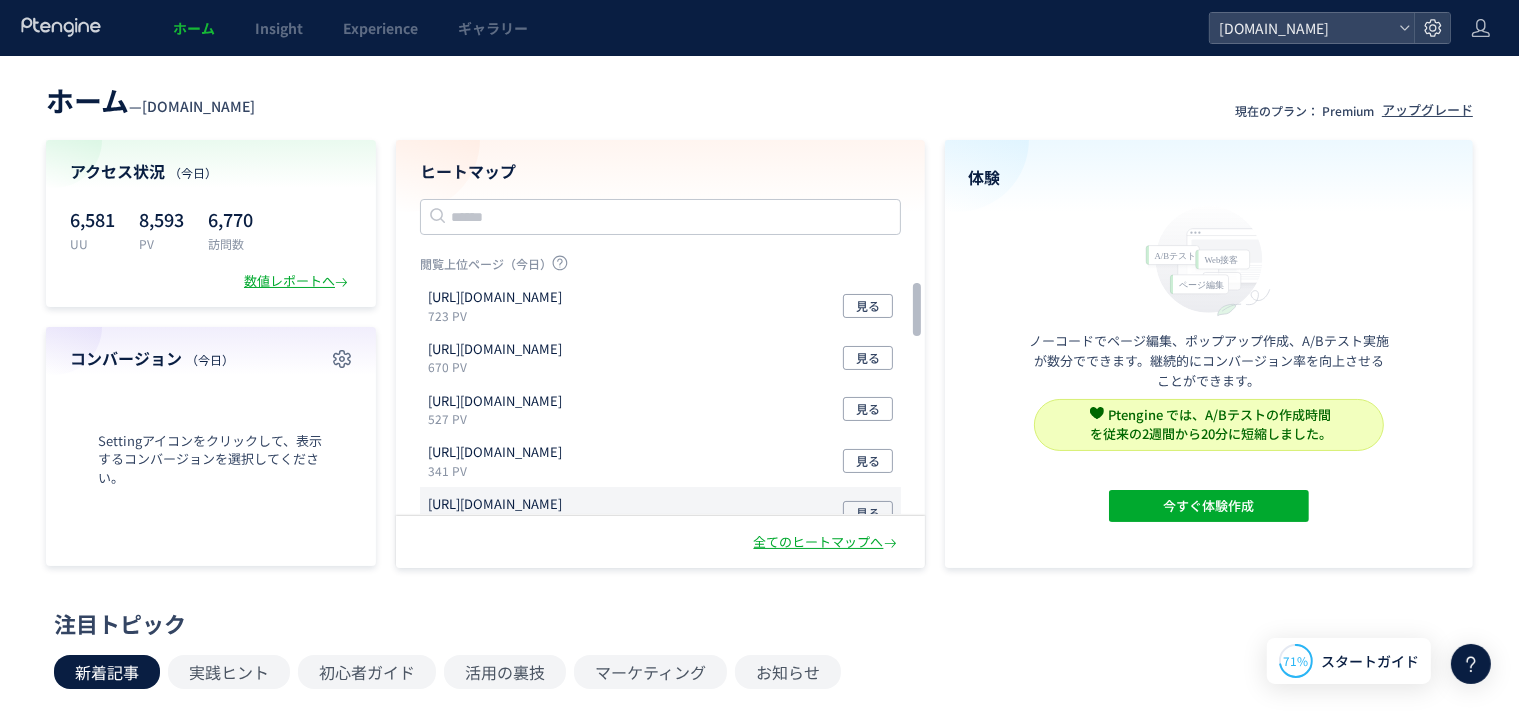 scroll, scrollTop: 100, scrollLeft: 0, axis: vertical 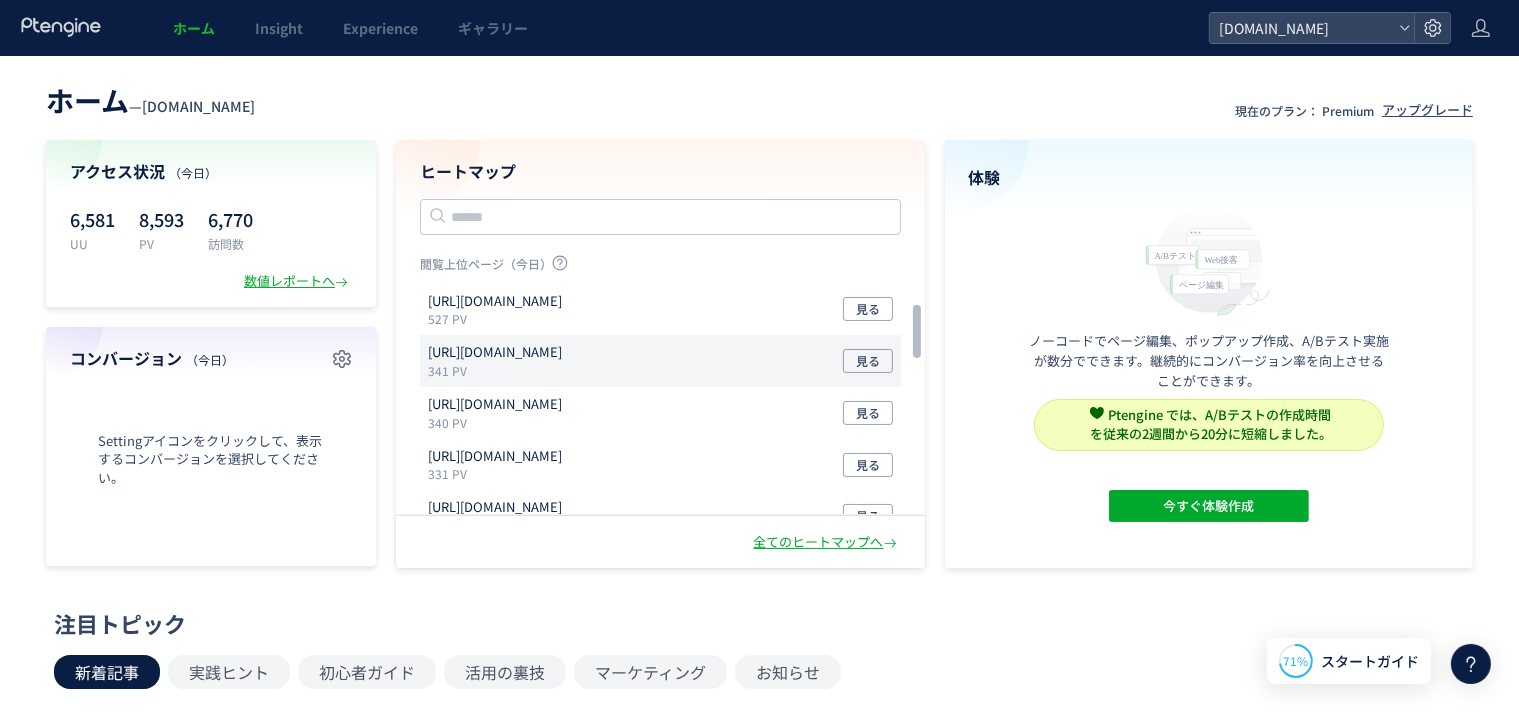 click on "341 PV" at bounding box center [499, 370] 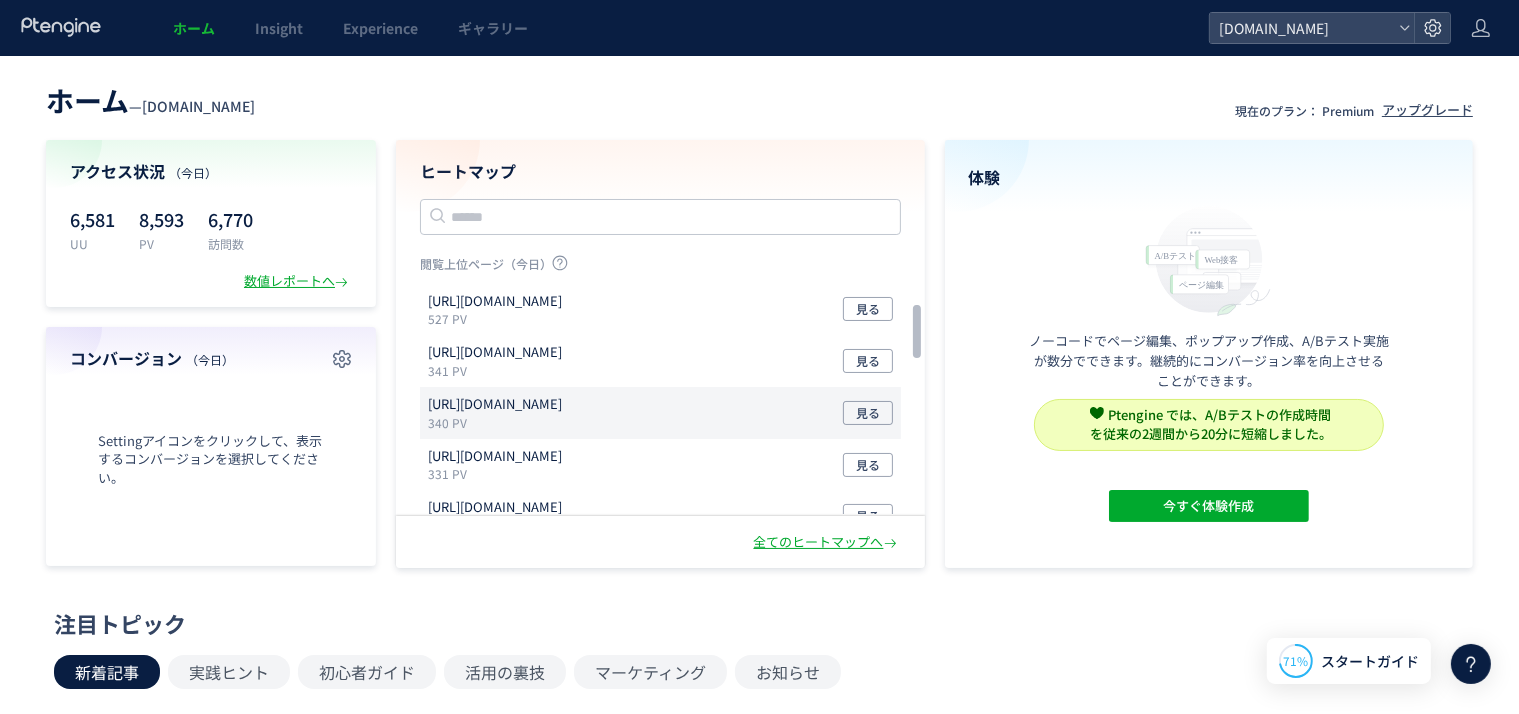 scroll, scrollTop: 200, scrollLeft: 0, axis: vertical 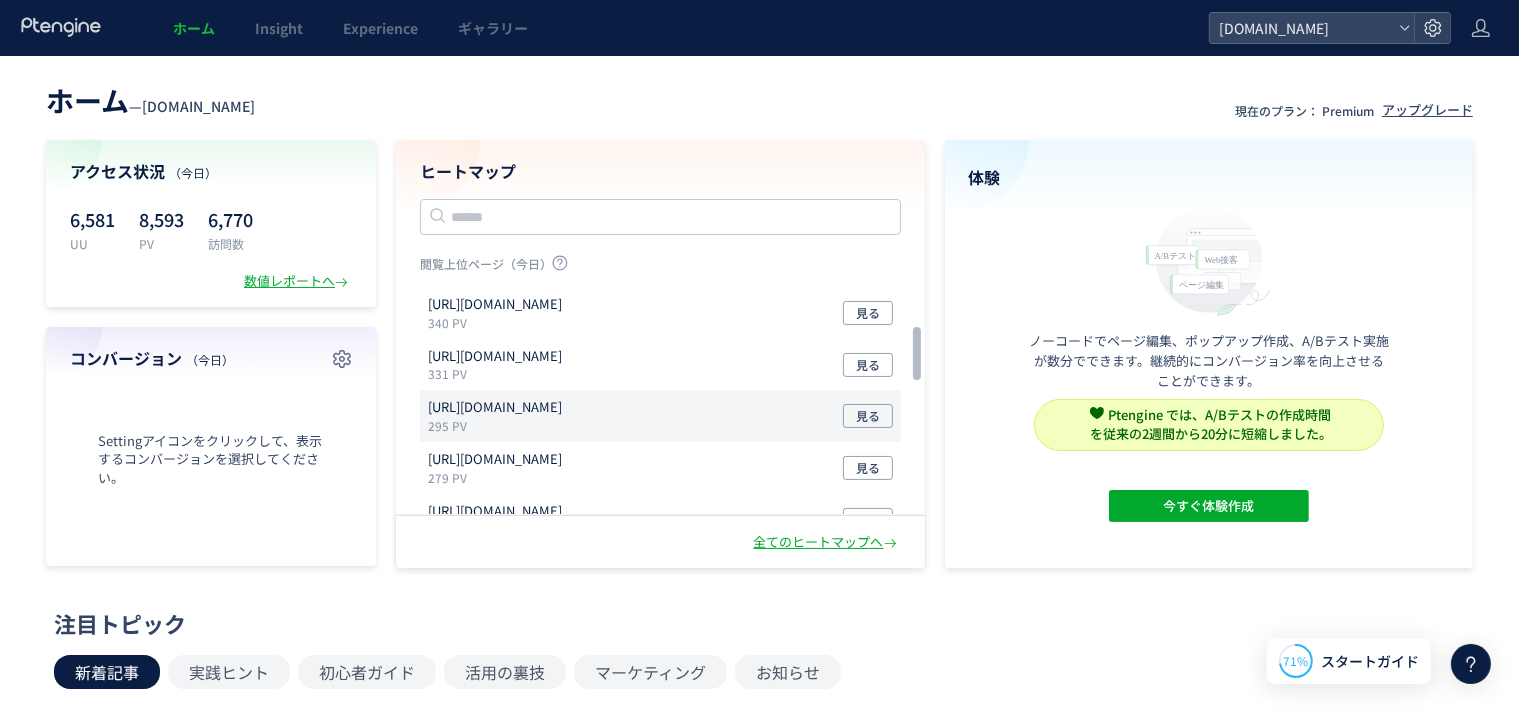 click on "[URL][DOMAIN_NAME] 295 PV" at bounding box center [499, 416] 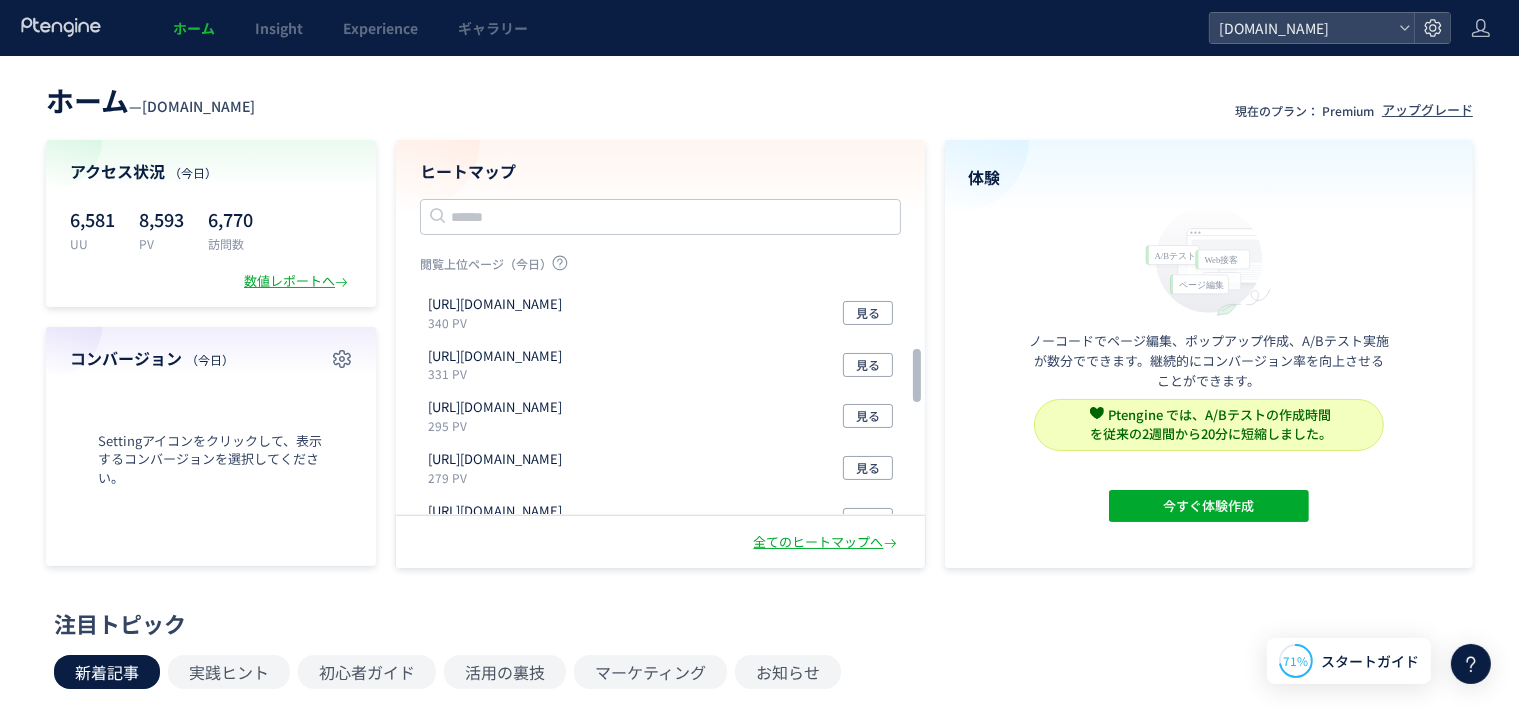 scroll, scrollTop: 300, scrollLeft: 0, axis: vertical 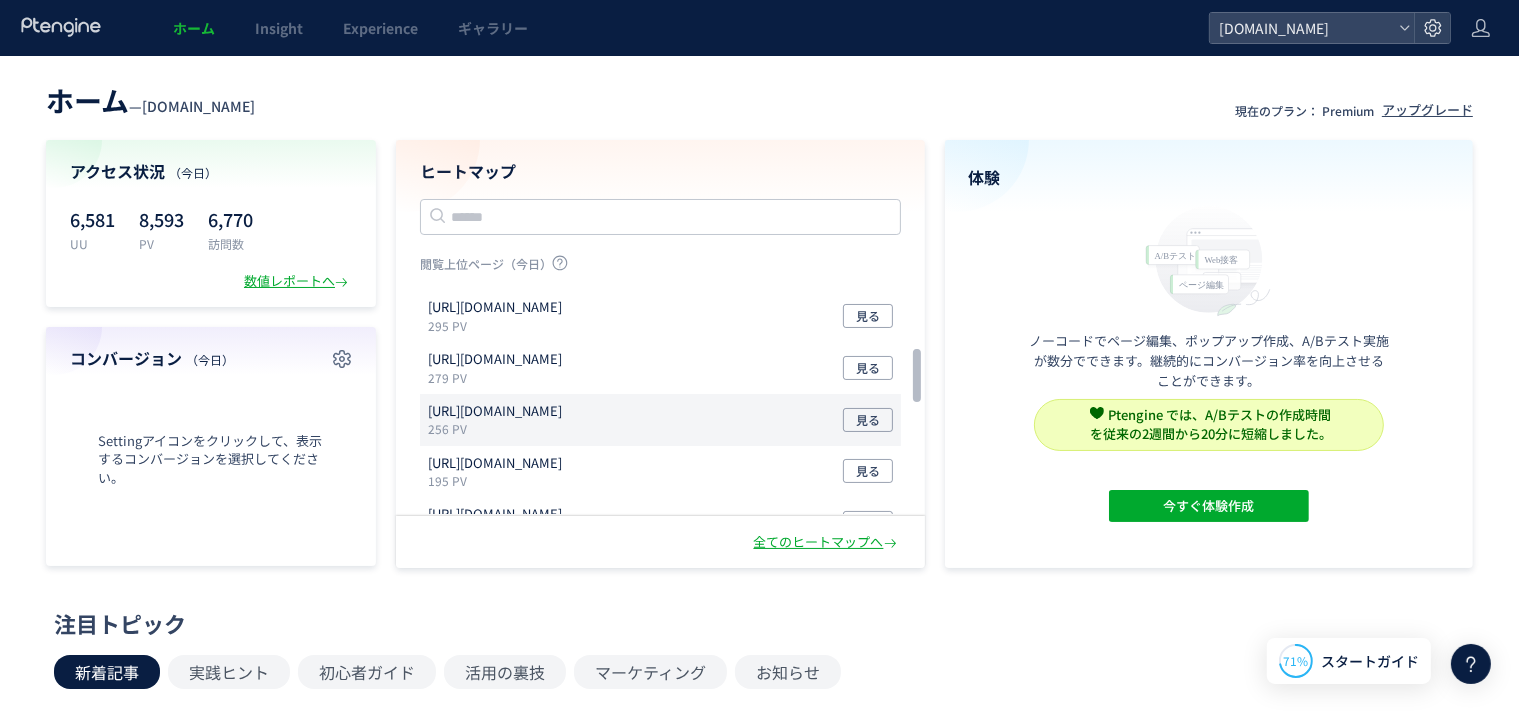 click on "[URL][DOMAIN_NAME]" at bounding box center [495, 411] 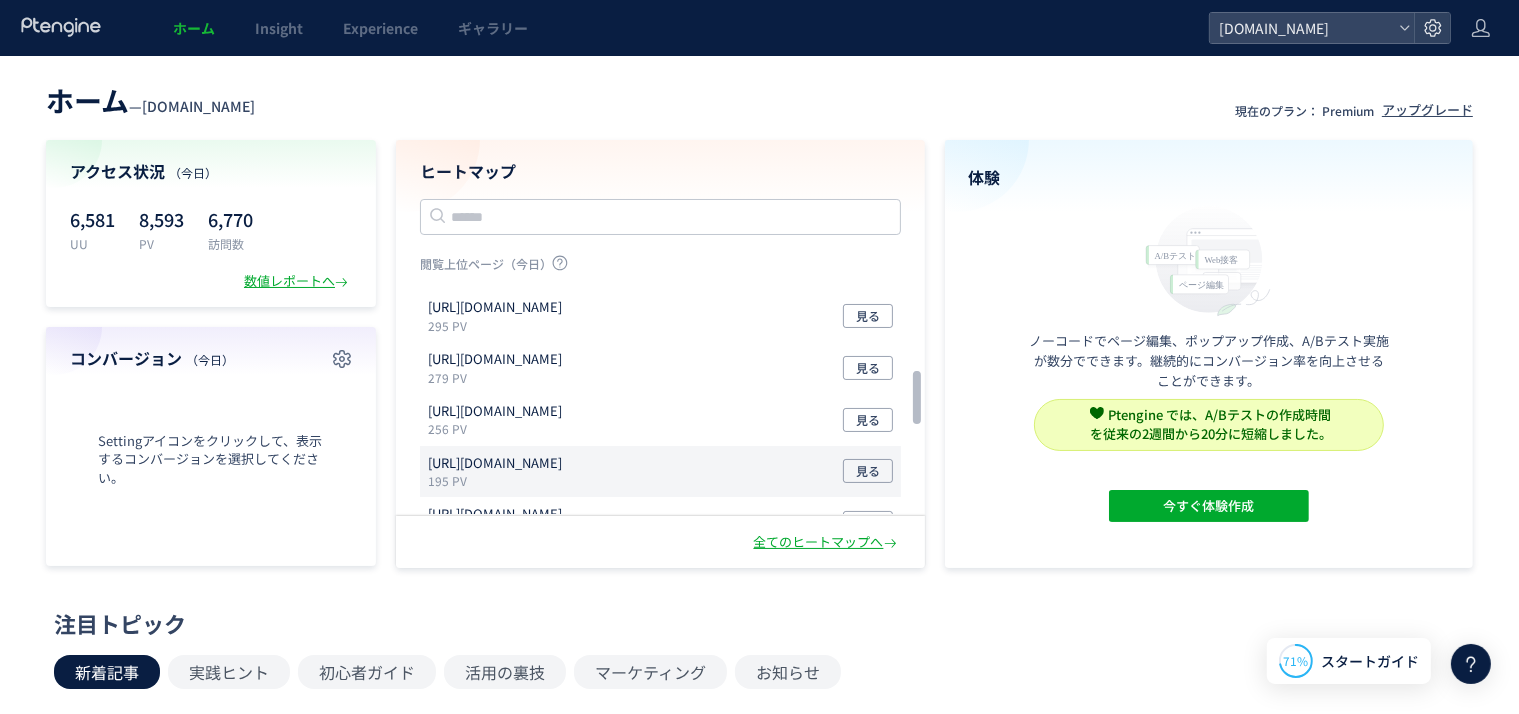 scroll, scrollTop: 400, scrollLeft: 0, axis: vertical 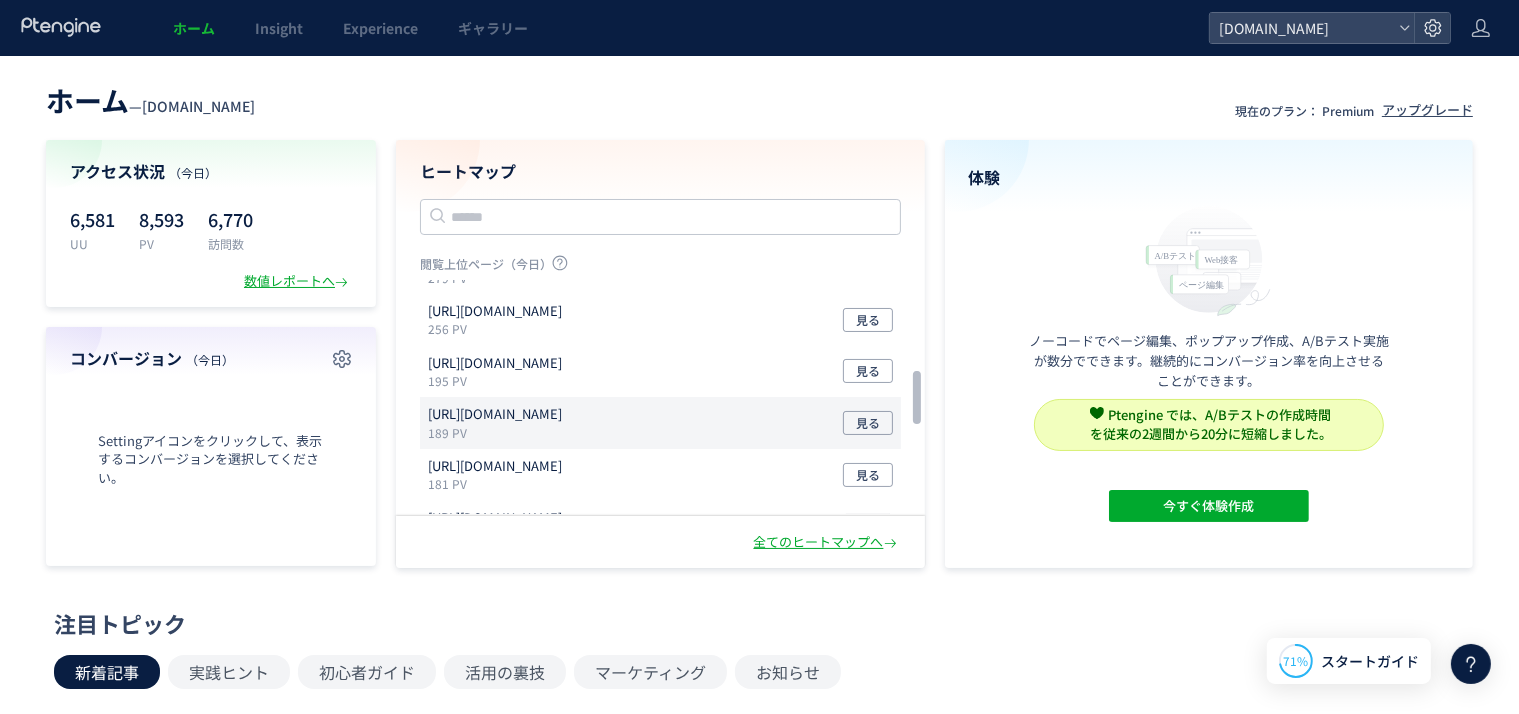 click on "189 PV" at bounding box center [499, 432] 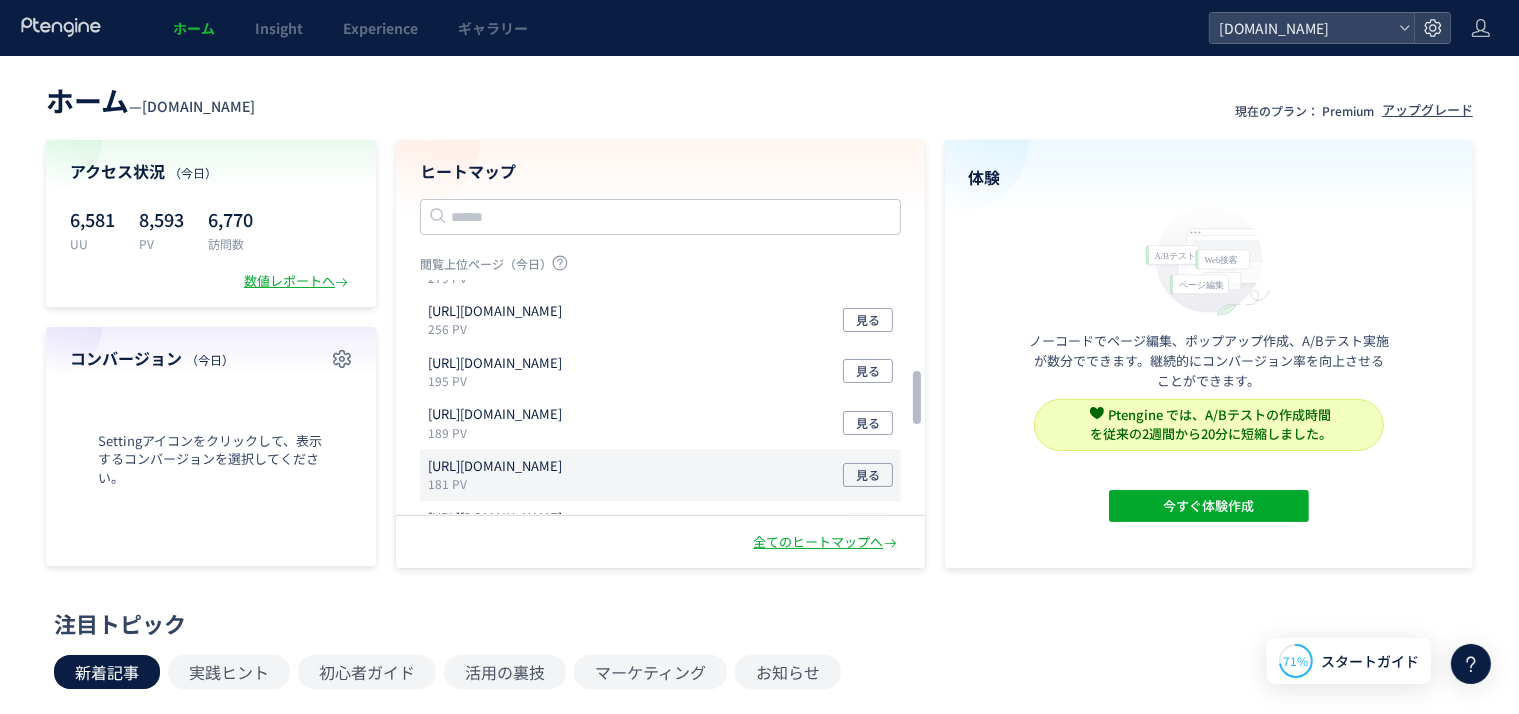 scroll, scrollTop: 500, scrollLeft: 0, axis: vertical 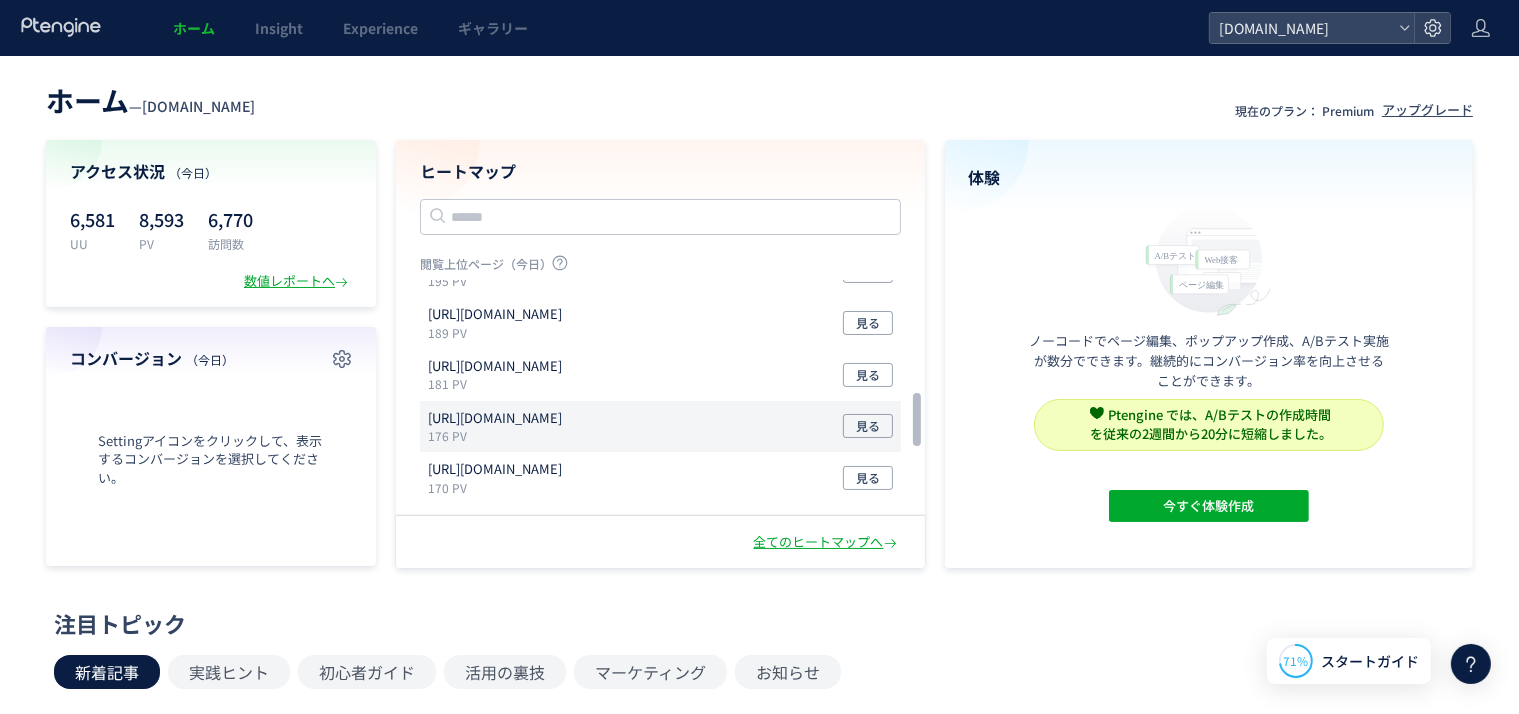 click on "[URL][DOMAIN_NAME] 176 PV 見る" 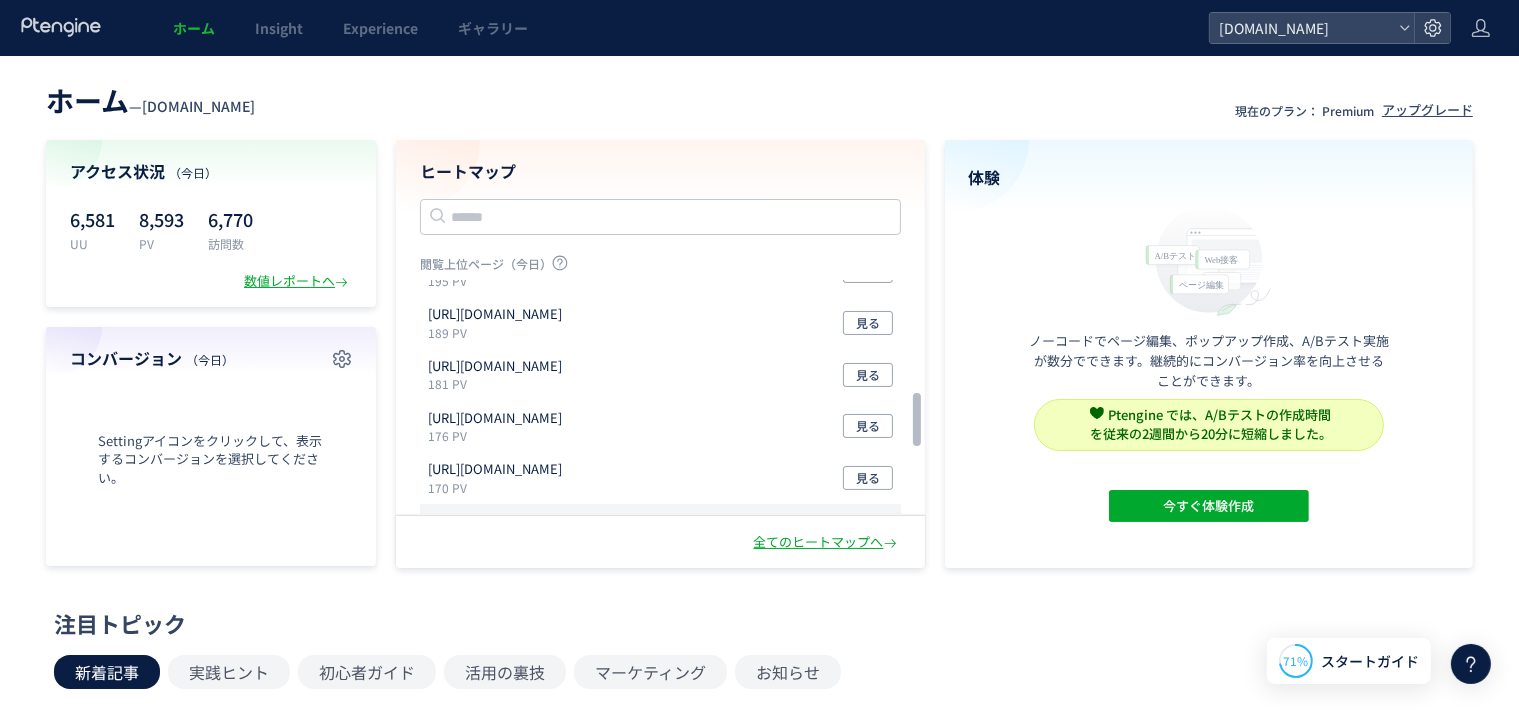 scroll, scrollTop: 600, scrollLeft: 0, axis: vertical 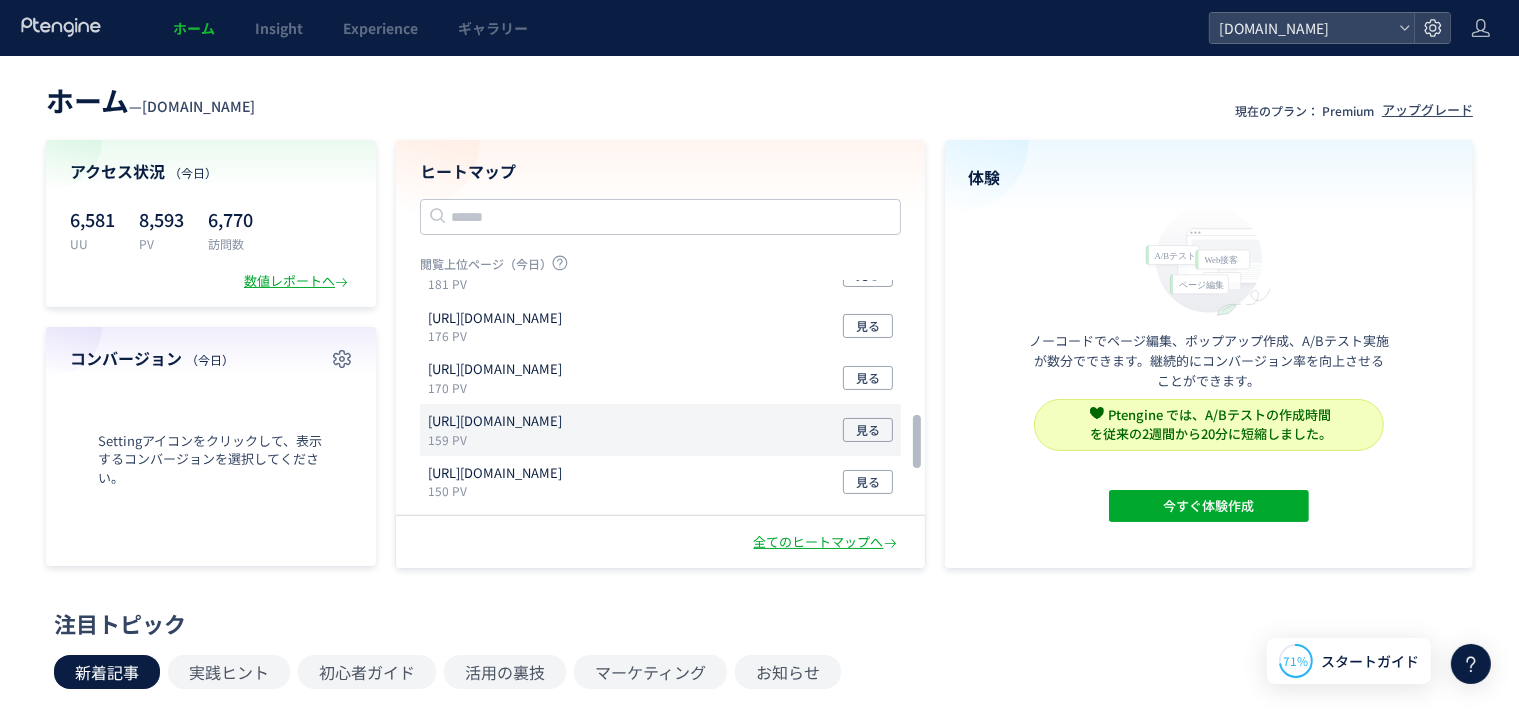 click on "[URL][DOMAIN_NAME] 159 PV 見る" 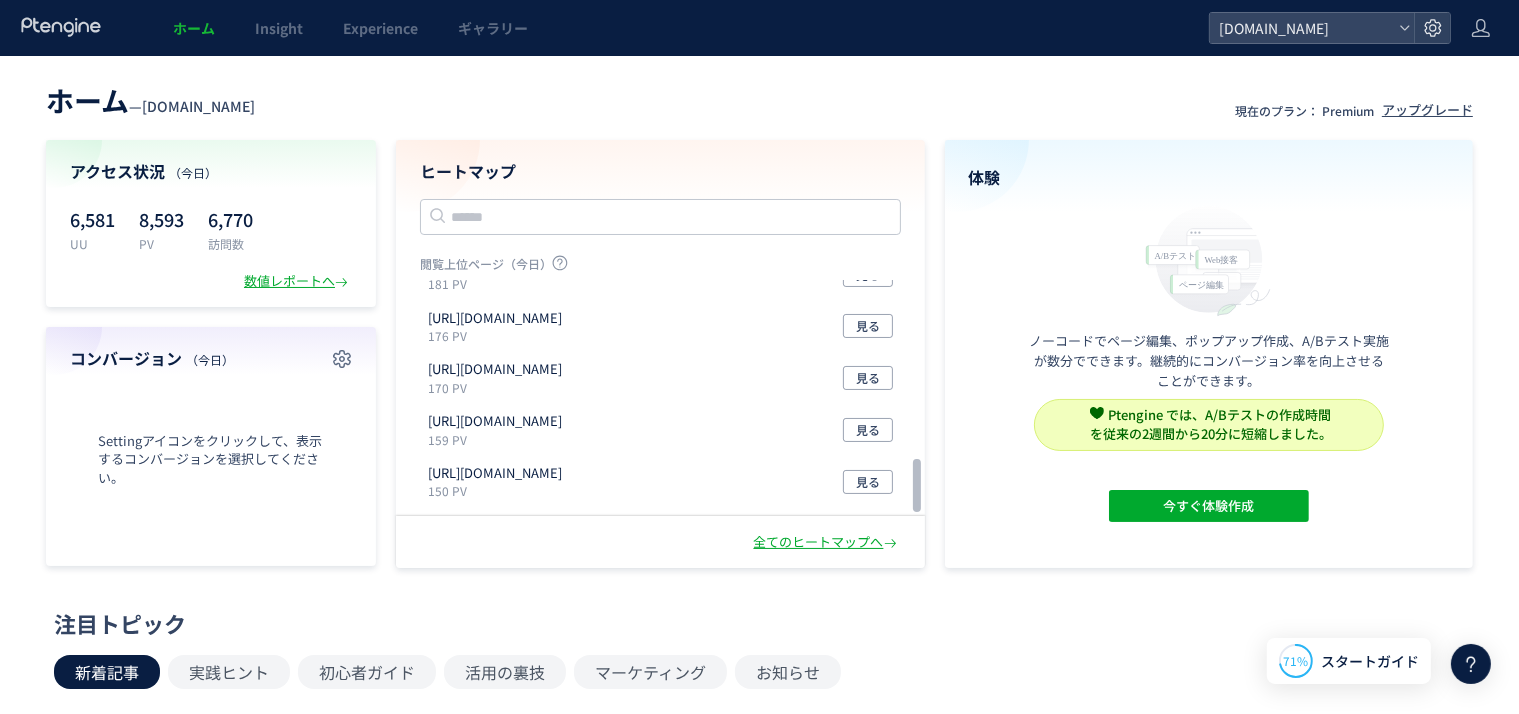 scroll, scrollTop: 800, scrollLeft: 0, axis: vertical 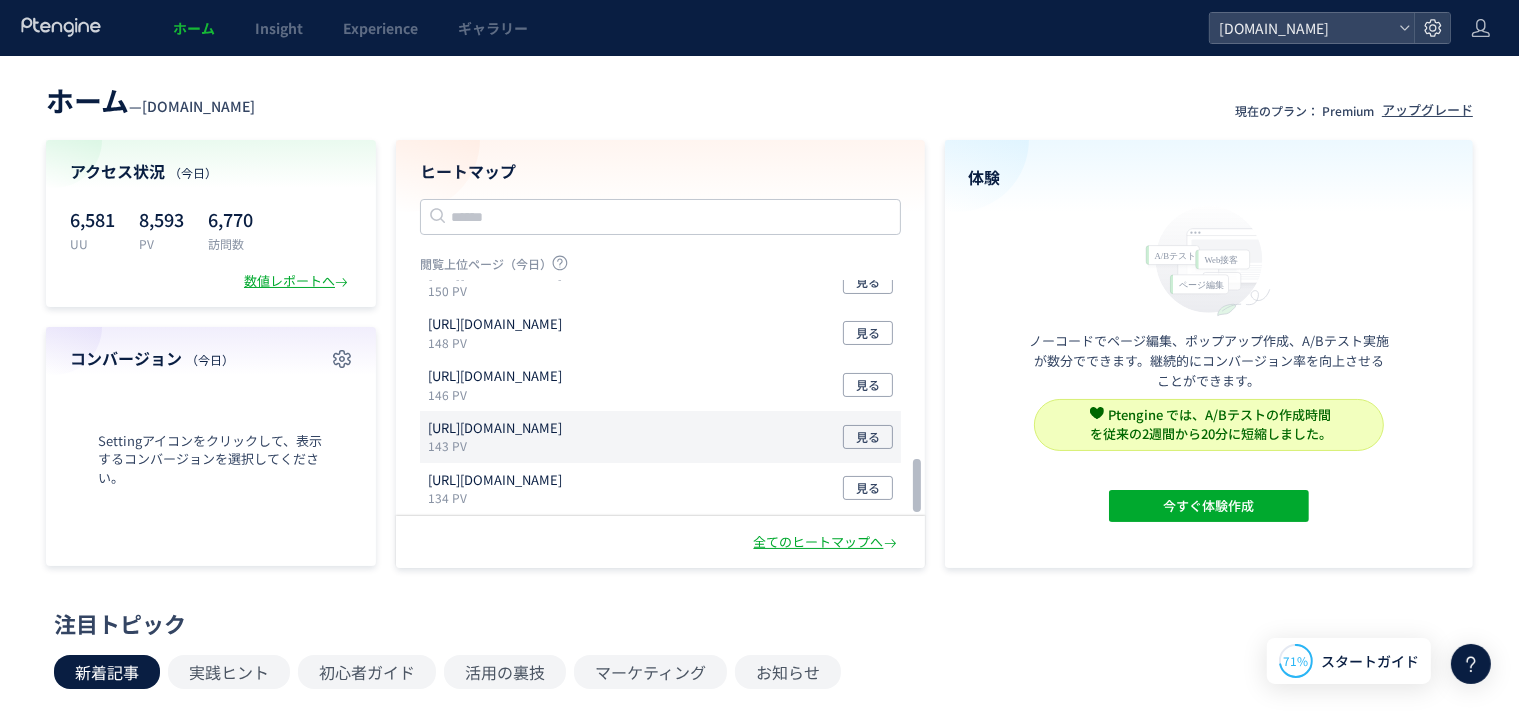 click on "[URL][DOMAIN_NAME]" at bounding box center [495, 428] 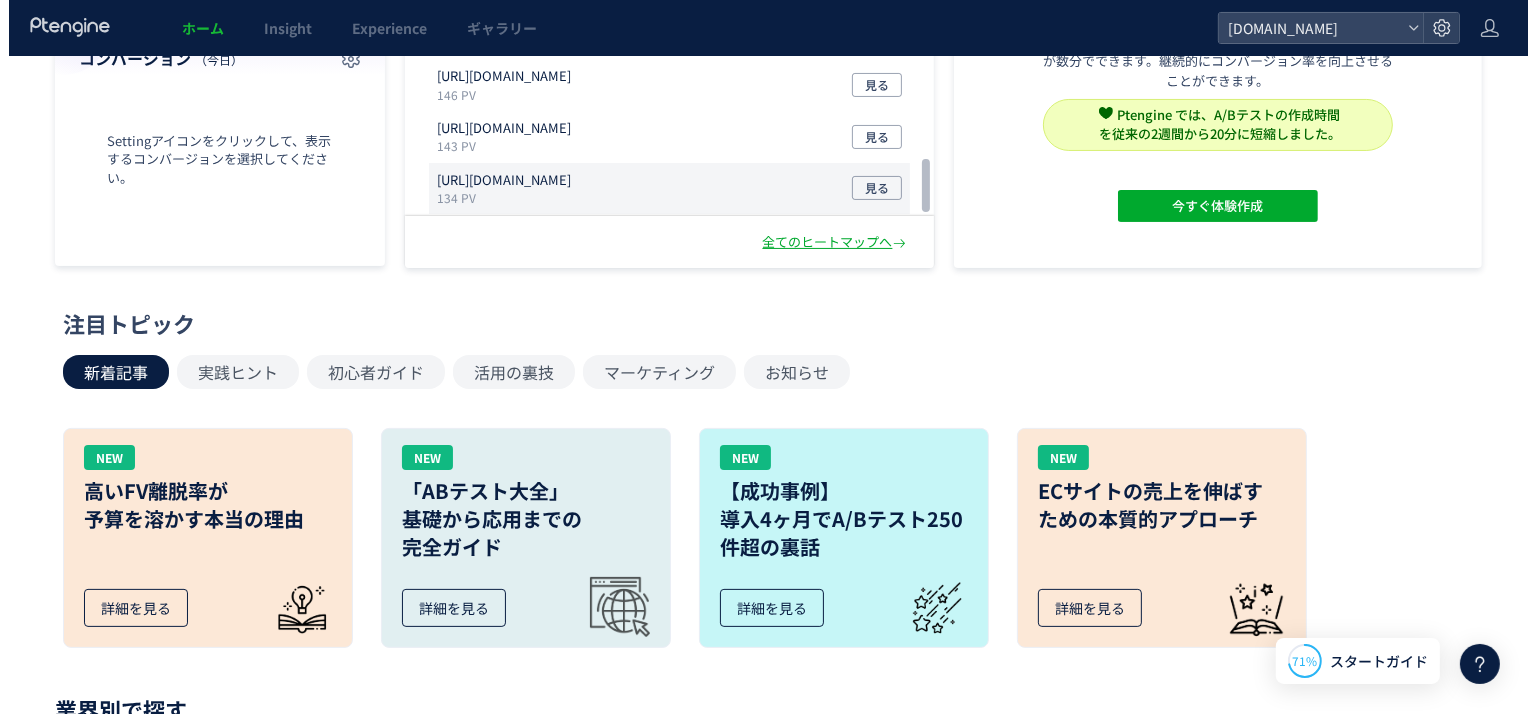 scroll, scrollTop: 0, scrollLeft: 0, axis: both 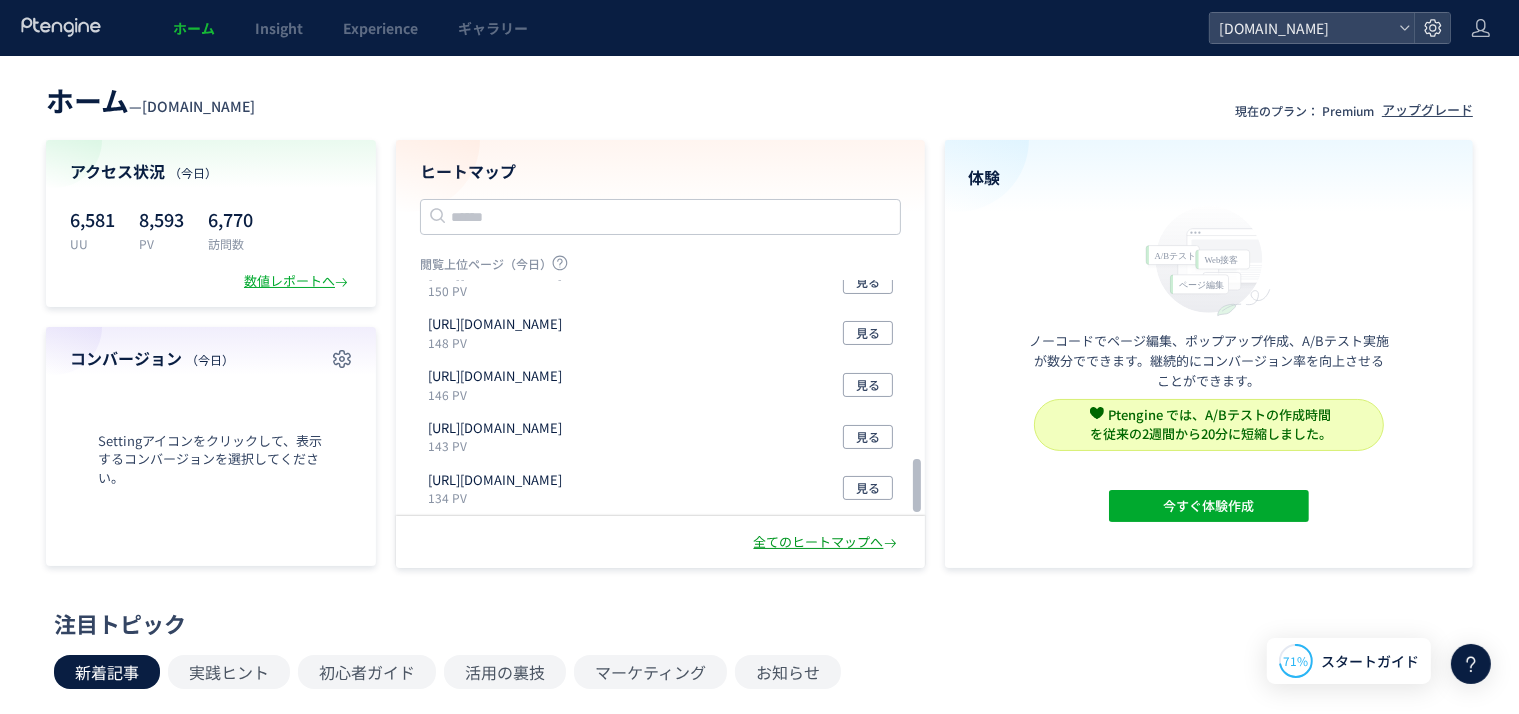 drag, startPoint x: 836, startPoint y: 545, endPoint x: 832, endPoint y: 534, distance: 11.7046995 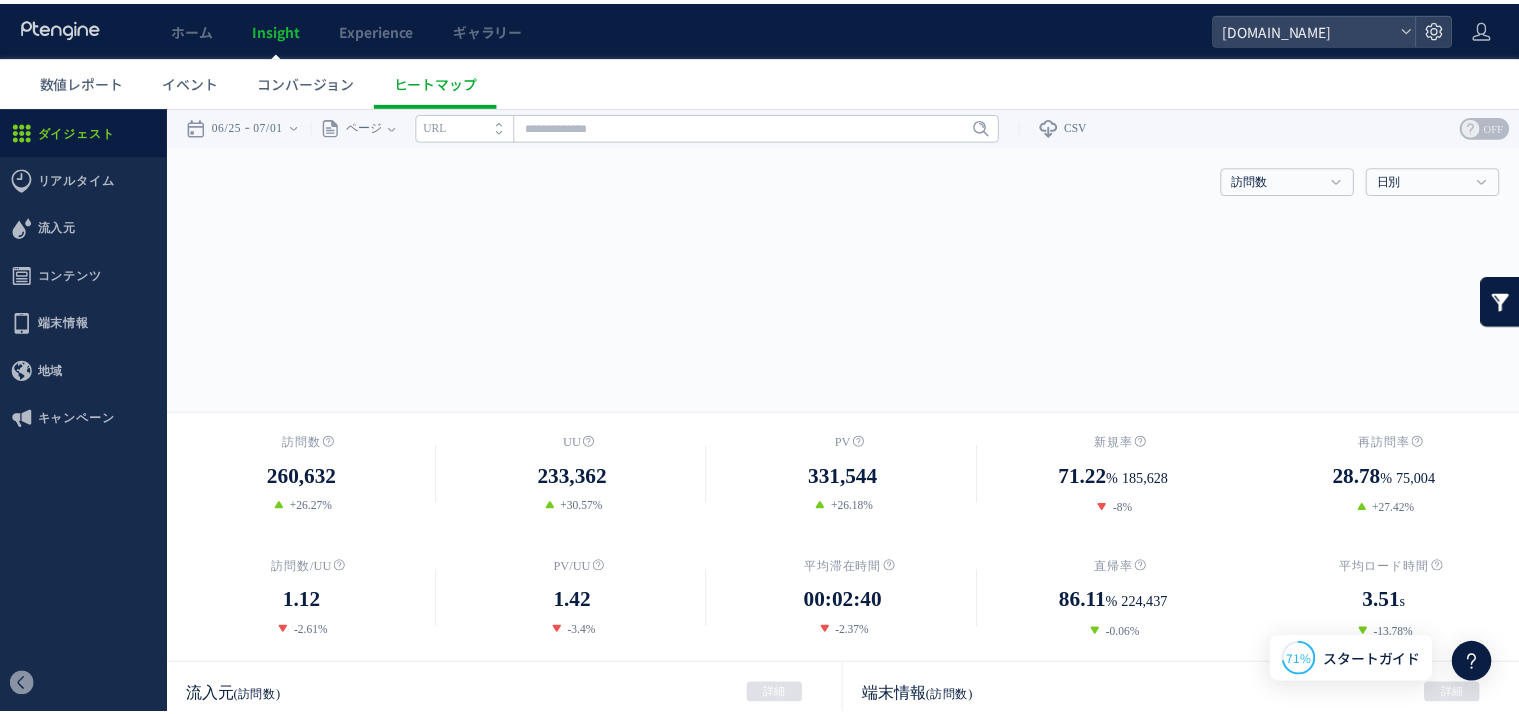 scroll, scrollTop: 0, scrollLeft: 0, axis: both 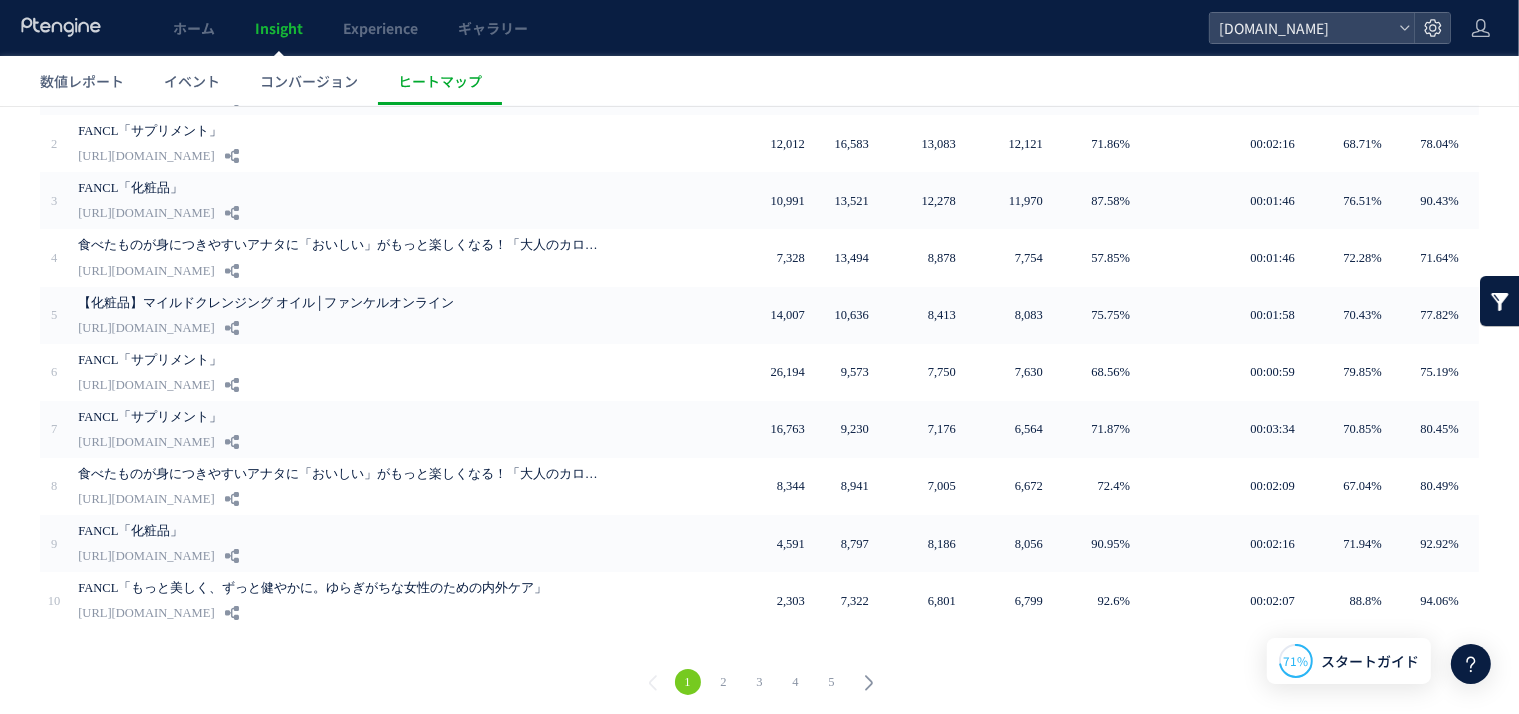 click on "2" at bounding box center [724, 681] 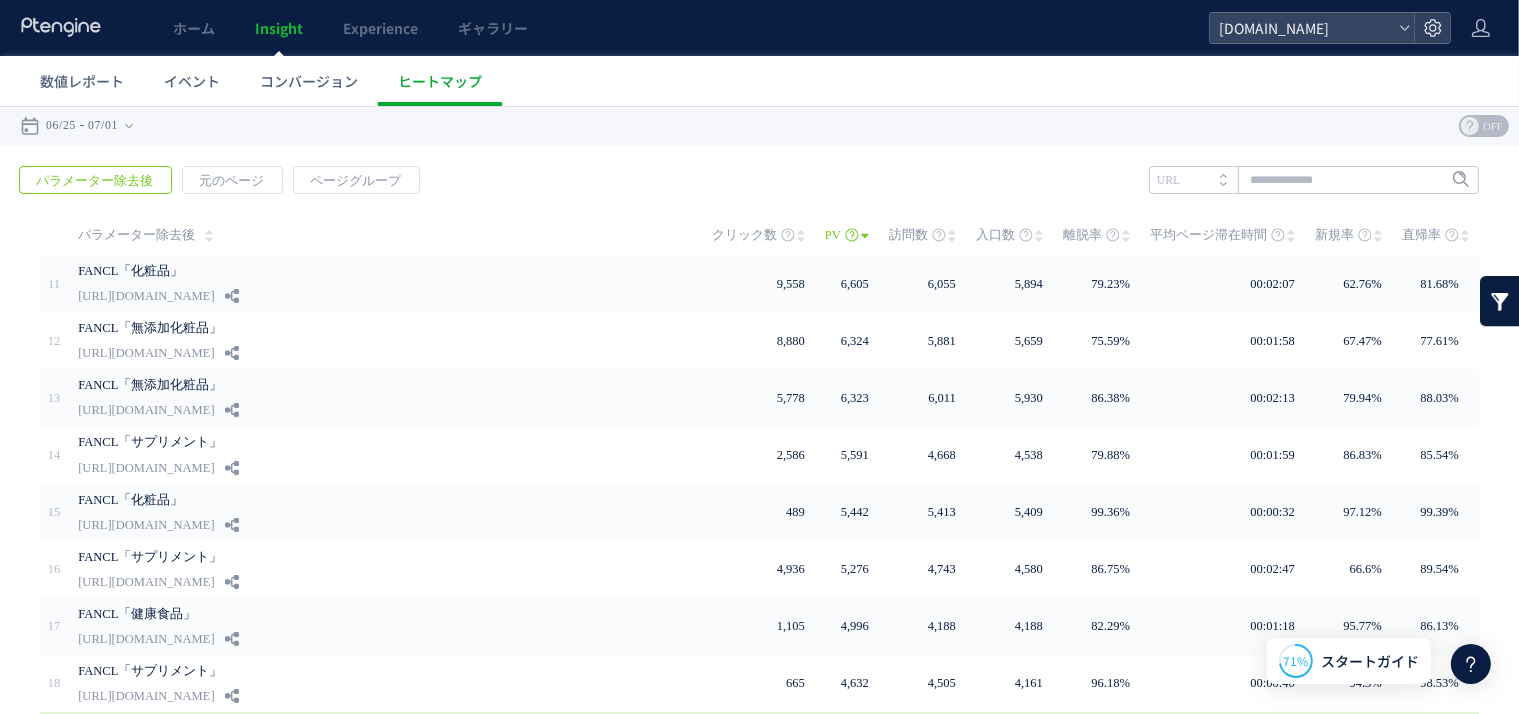scroll, scrollTop: 197, scrollLeft: 0, axis: vertical 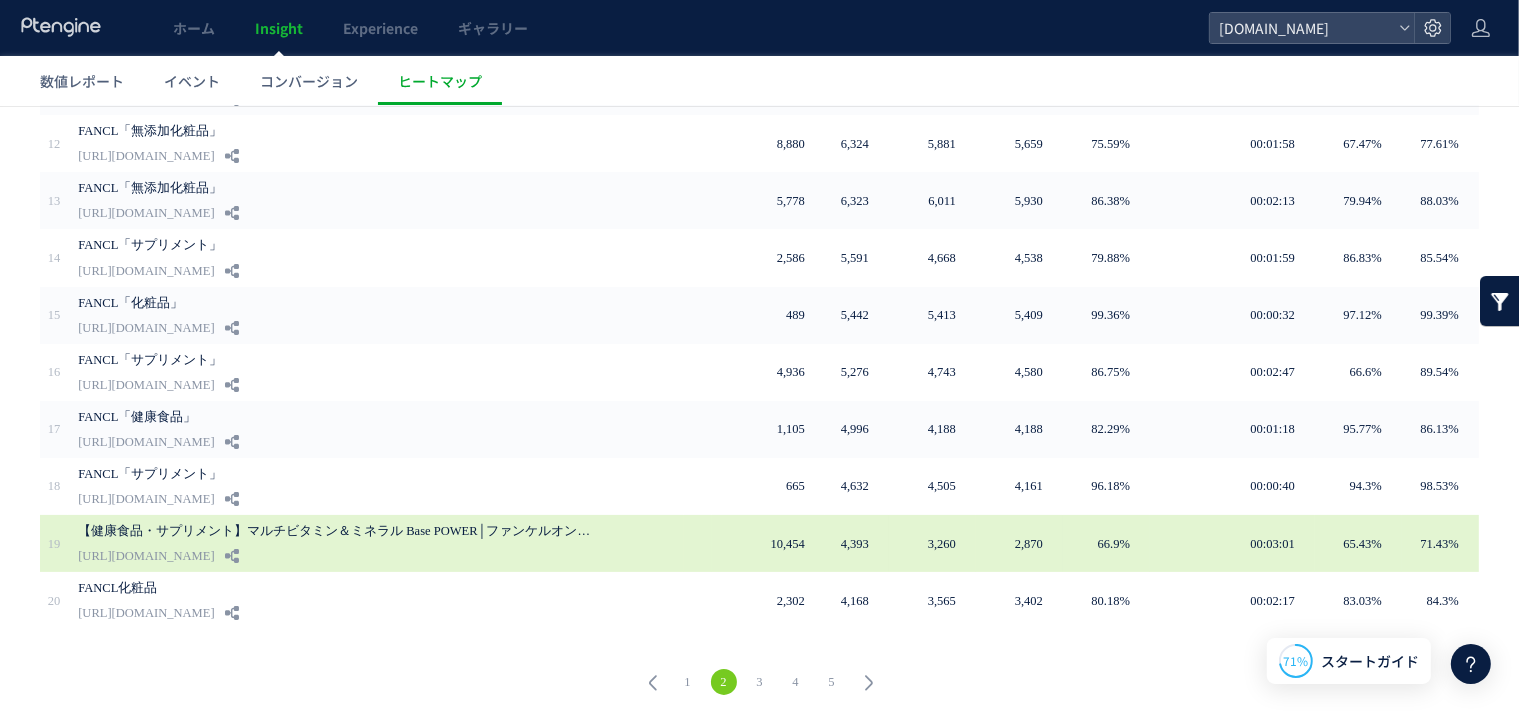 click on "【健康食品・サプリメント】マルチビタミン＆ミネラル Base POWER│ファンケルオンライン
[URL][DOMAIN_NAME]" at bounding box center [381, 542] 